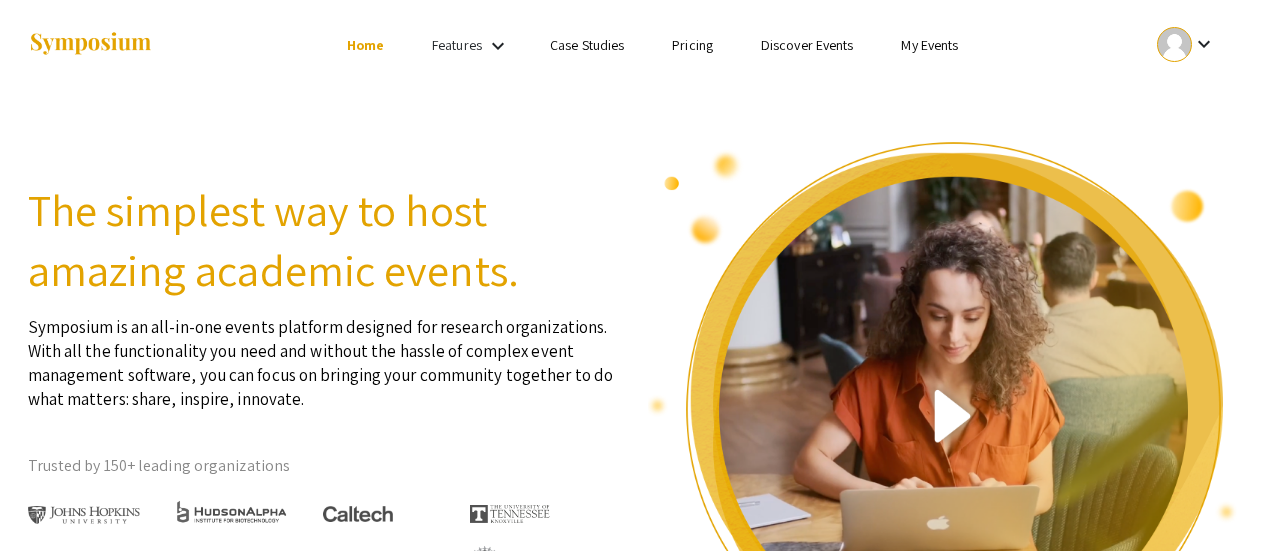 scroll, scrollTop: 0, scrollLeft: 0, axis: both 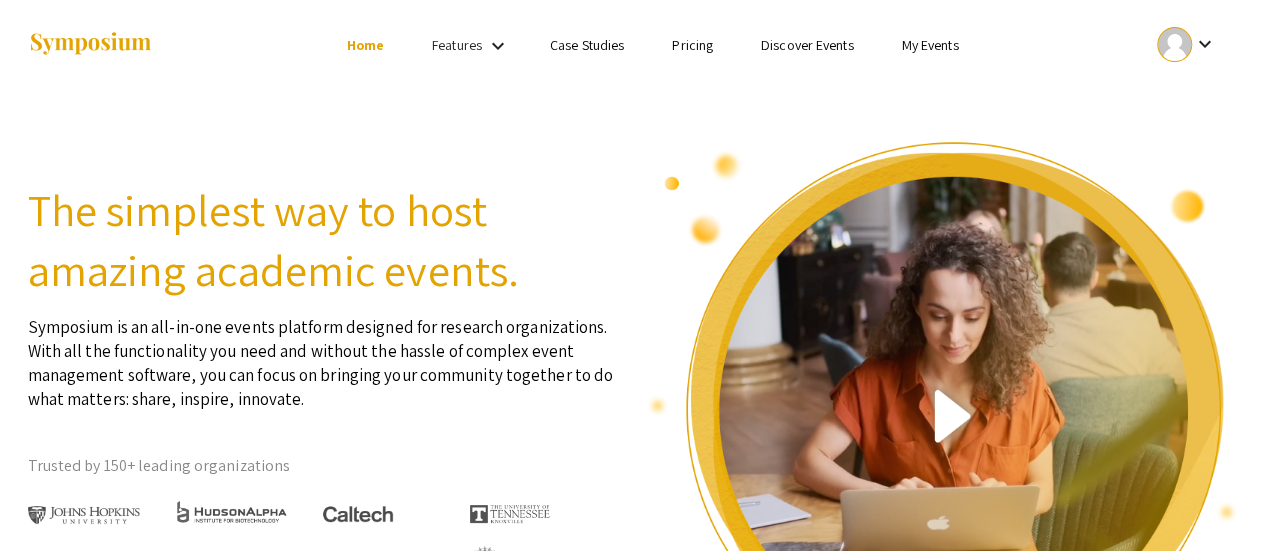 click on "keyboard_arrow_down" at bounding box center [1186, 44] 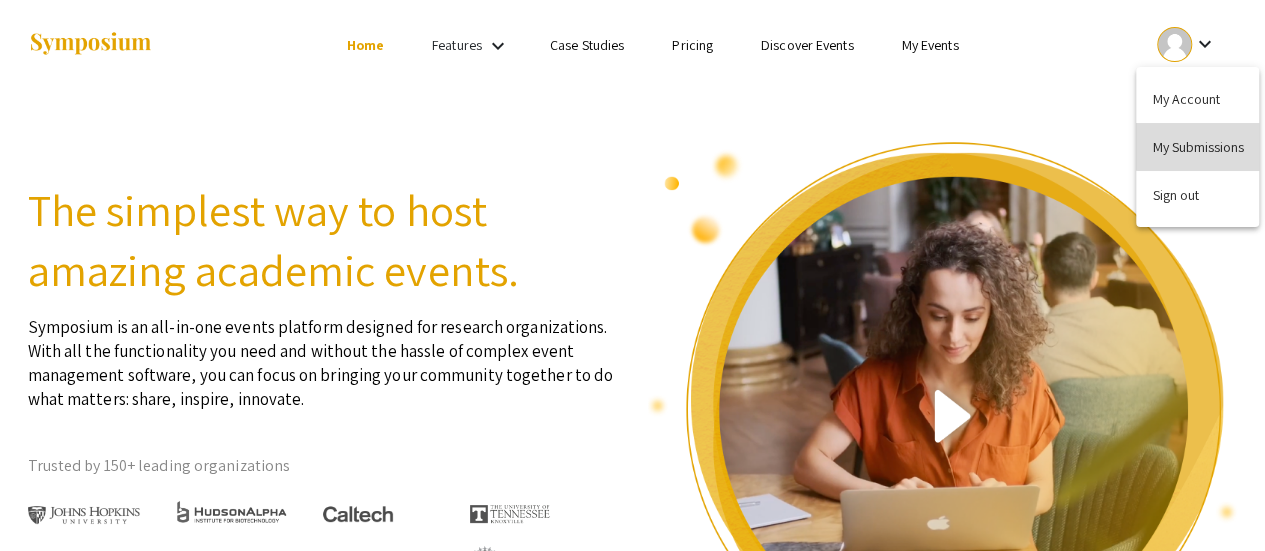 click on "My Submissions" at bounding box center (1197, 147) 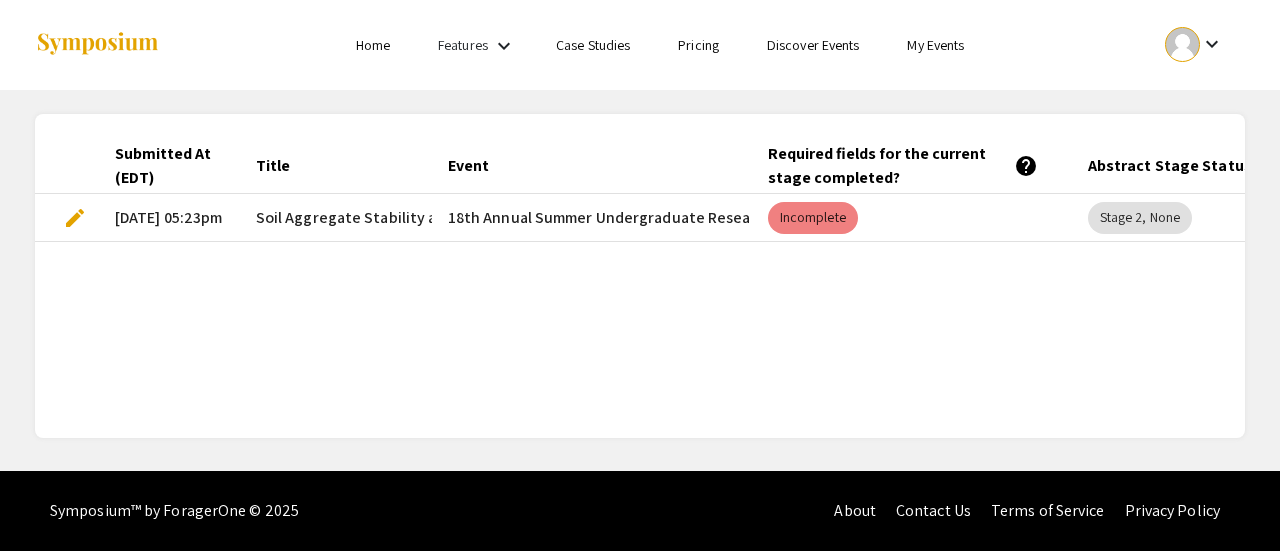 click on "edit" at bounding box center (75, 218) 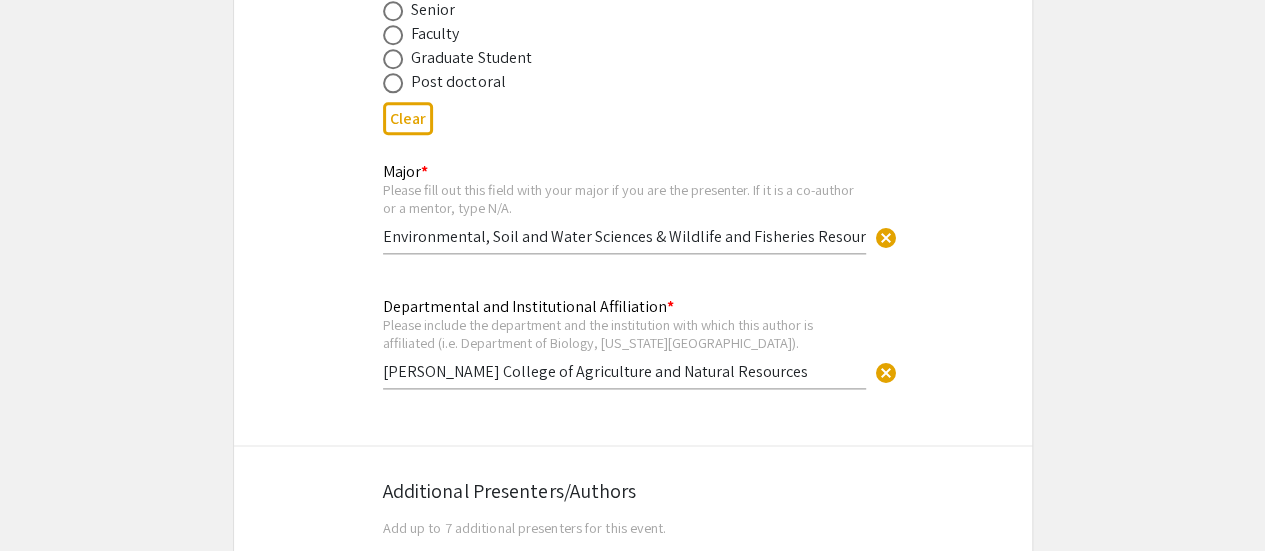 scroll, scrollTop: 1064, scrollLeft: 0, axis: vertical 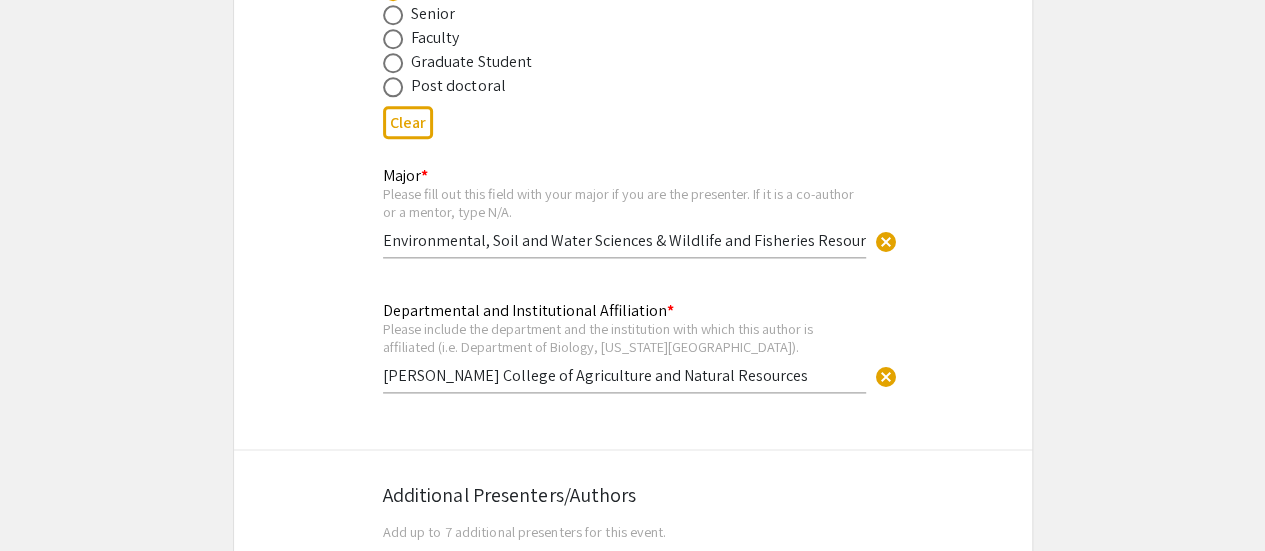 click on "Environmental, Soil and Water Sciences & Wildlife and Fisheries Resources" at bounding box center [624, 240] 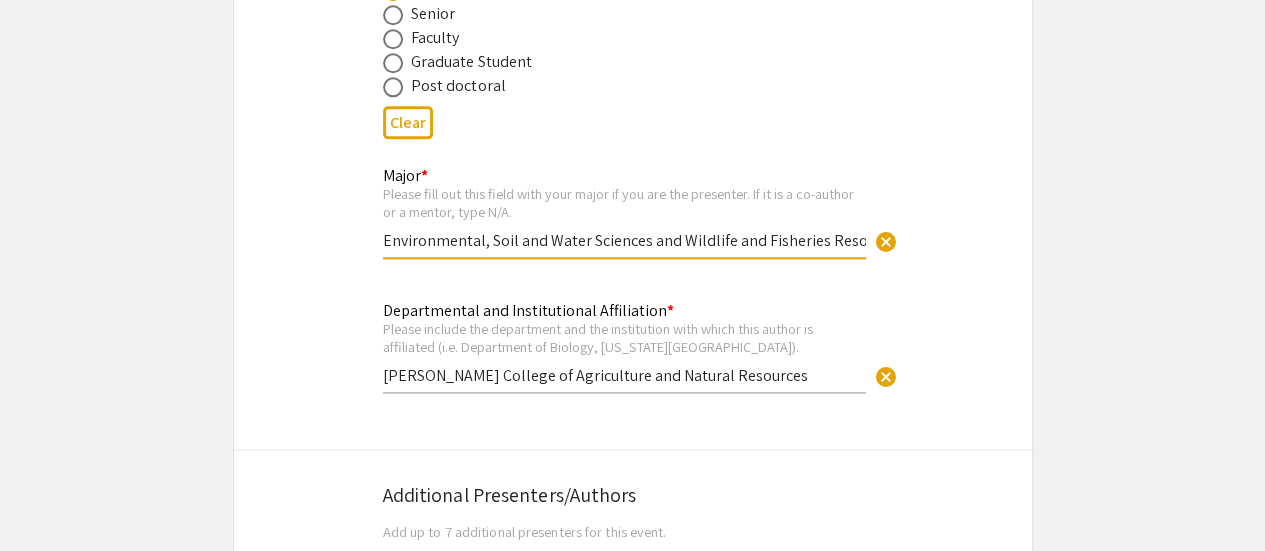 click on "Environmental, Soil and Water Sciences and Wildlife and Fisheries Resources" at bounding box center (624, 240) 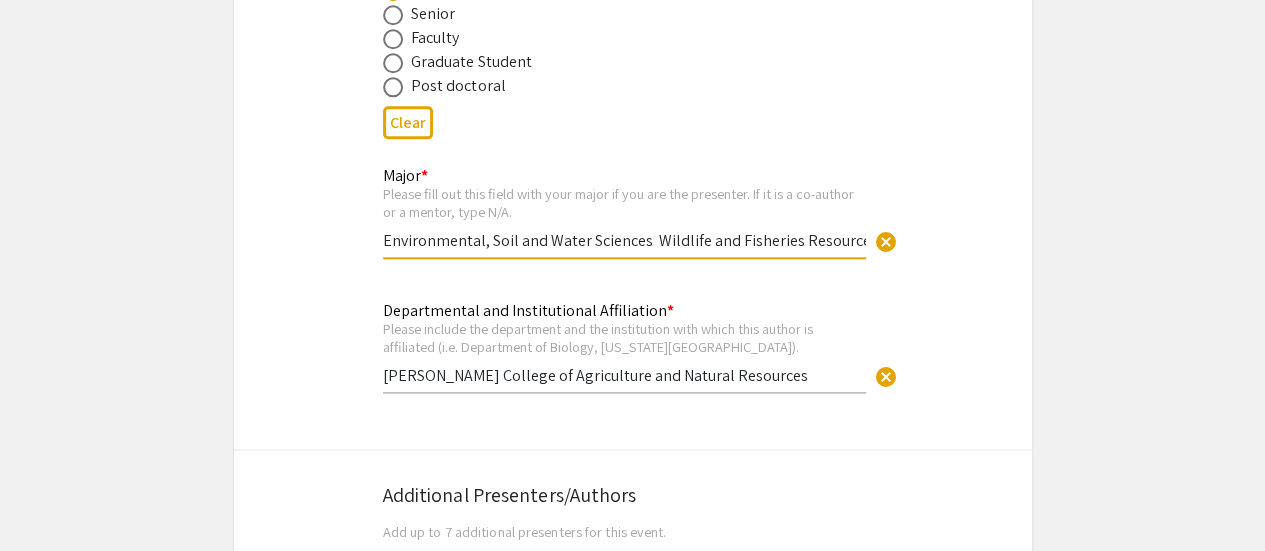 type on "Environmental, Soil and Water Sciences & Wildlife and Fisheries Resources" 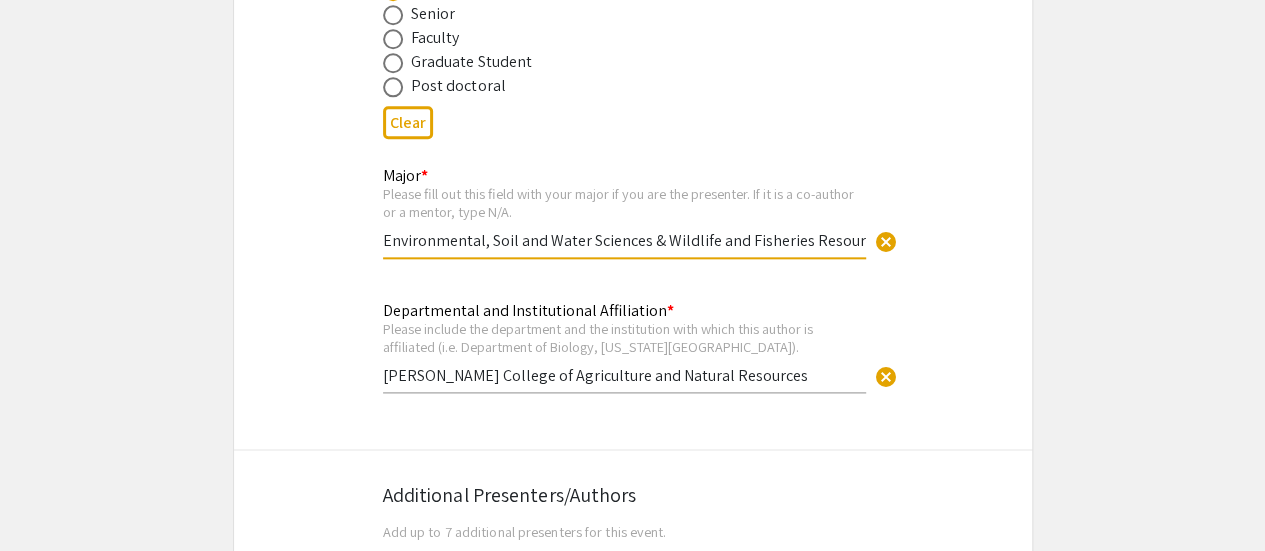 click on "Major  * Please fill out this field with your major if you are the presenter. If it is a co-author or a mentor, type N/A.  Environmental, Soil and Water Sciences & Wildlife and Fisheries Resources cancel This field is required." at bounding box center [633, 222] 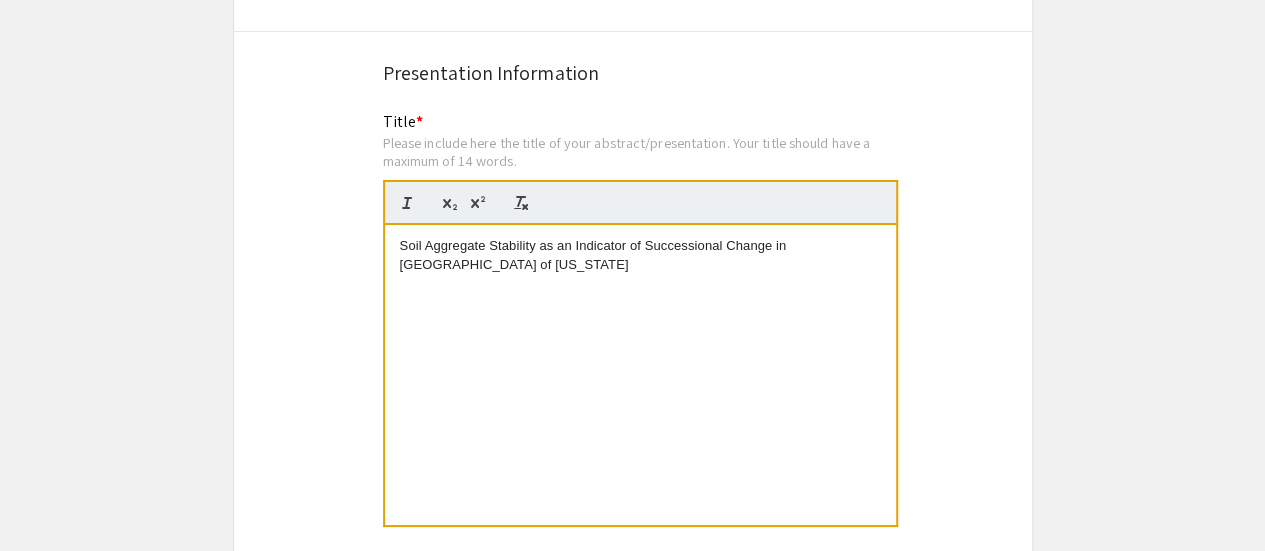 scroll, scrollTop: 3679, scrollLeft: 0, axis: vertical 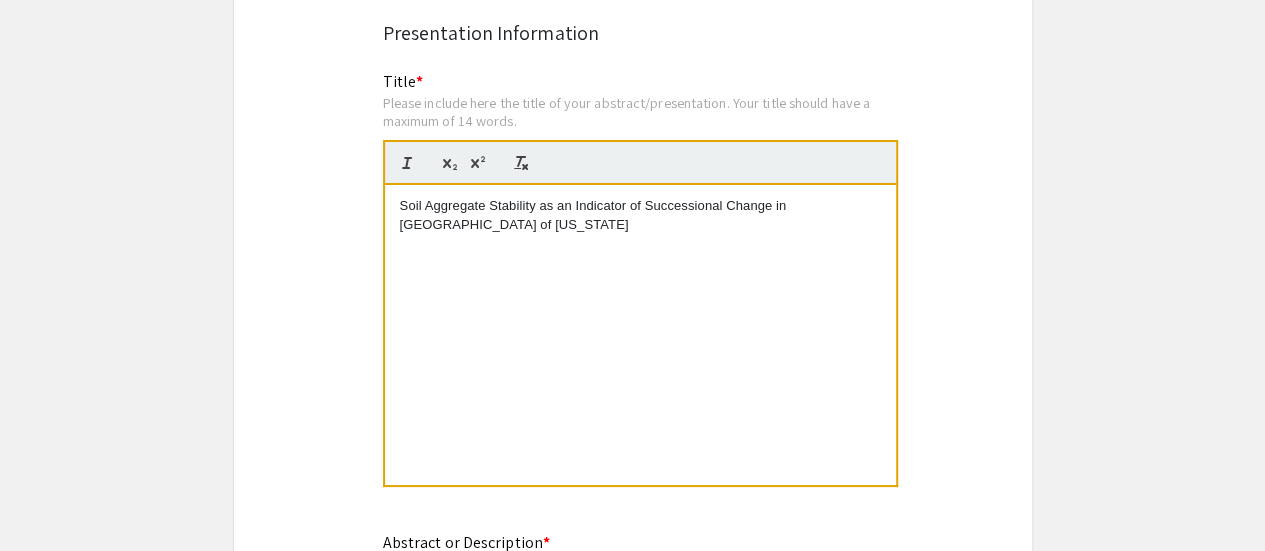 click on "Soil Aggregate Stability as an Indicator of Successional Change in [GEOGRAPHIC_DATA] of [US_STATE]" at bounding box center (640, 335) 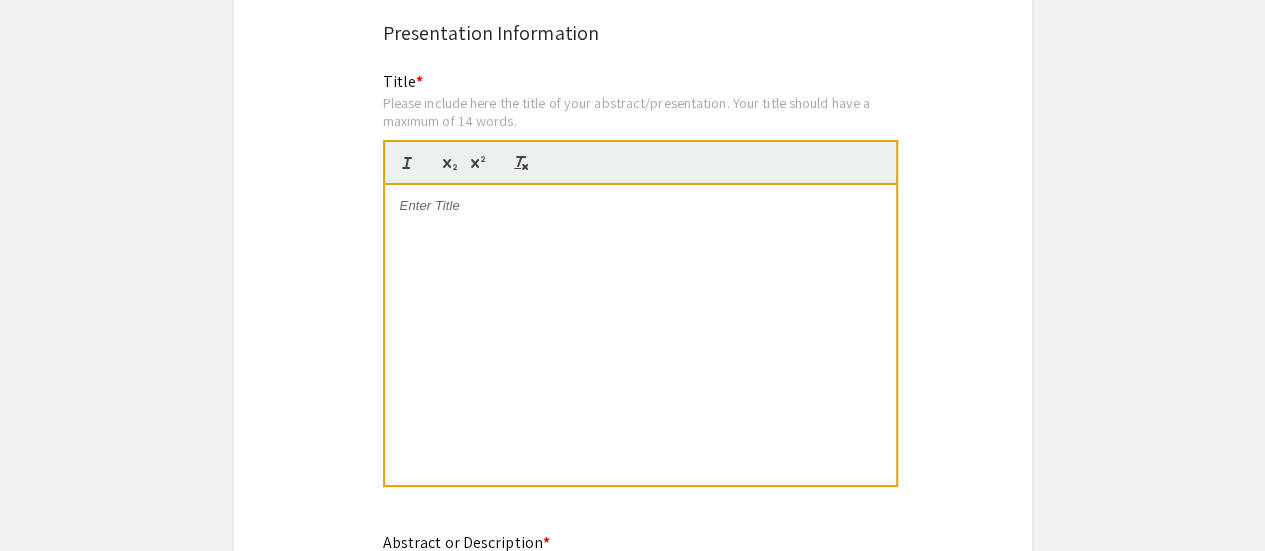 click at bounding box center [640, 206] 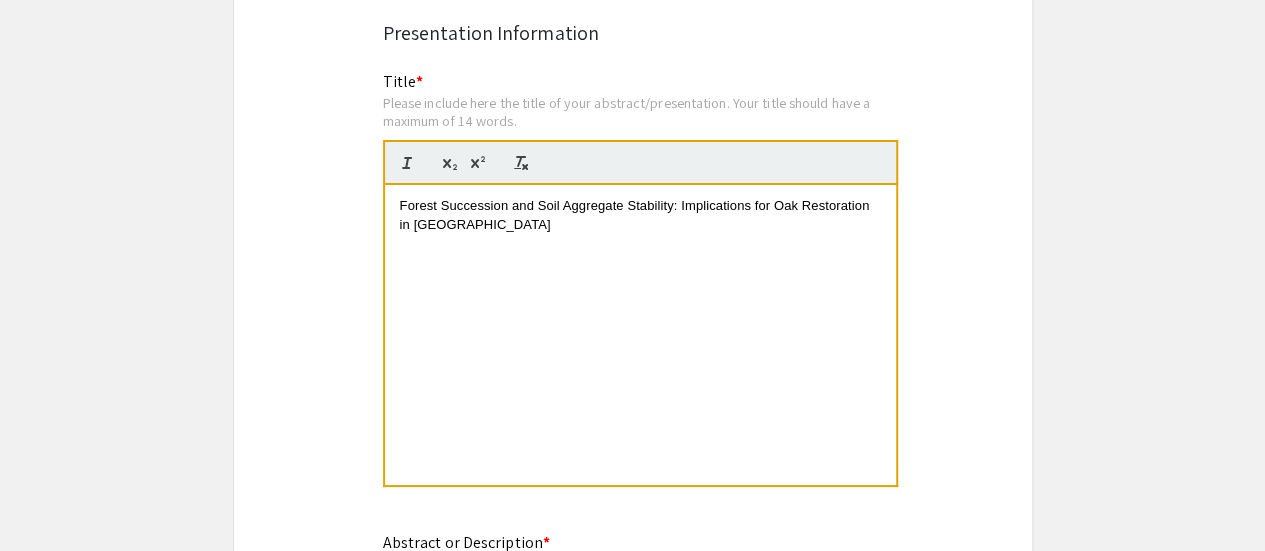 click on "Forest Succession and Soil Aggregate Stability: Implications for Oak Restoration in [GEOGRAPHIC_DATA]" at bounding box center [640, 335] 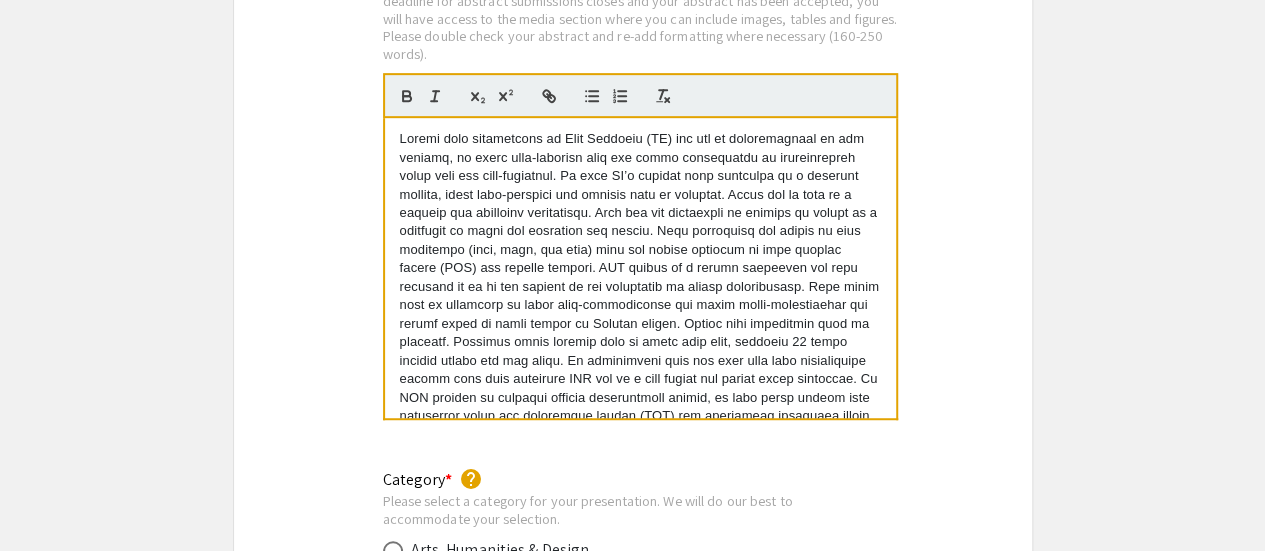 scroll, scrollTop: 4279, scrollLeft: 0, axis: vertical 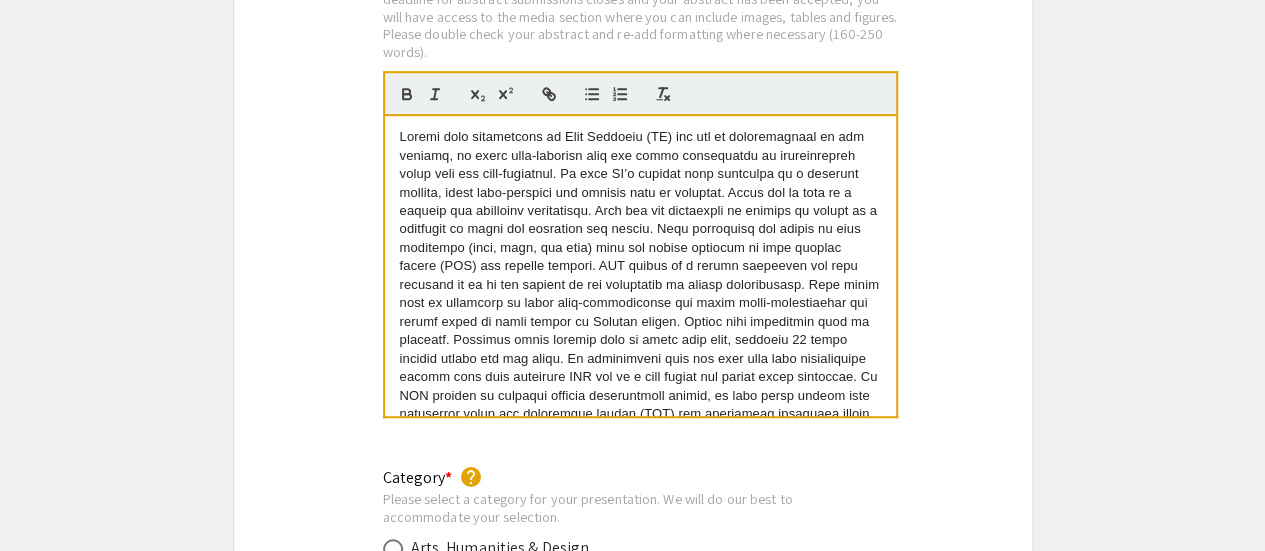 drag, startPoint x: 739, startPoint y: 400, endPoint x: 398, endPoint y: 127, distance: 436.81805 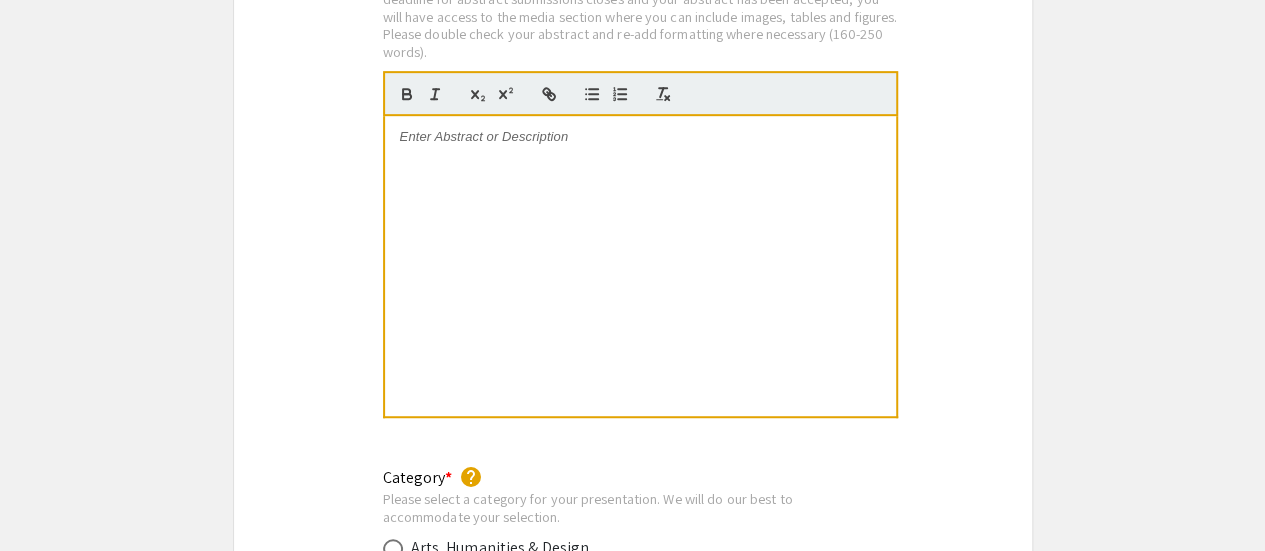click at bounding box center (640, 266) 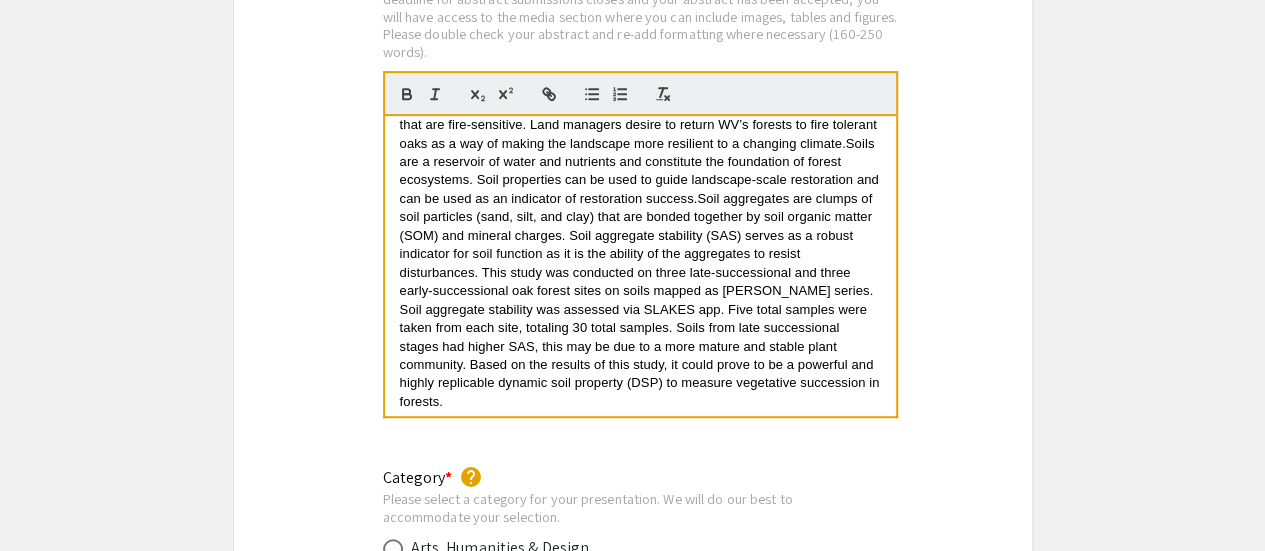 scroll, scrollTop: 56, scrollLeft: 0, axis: vertical 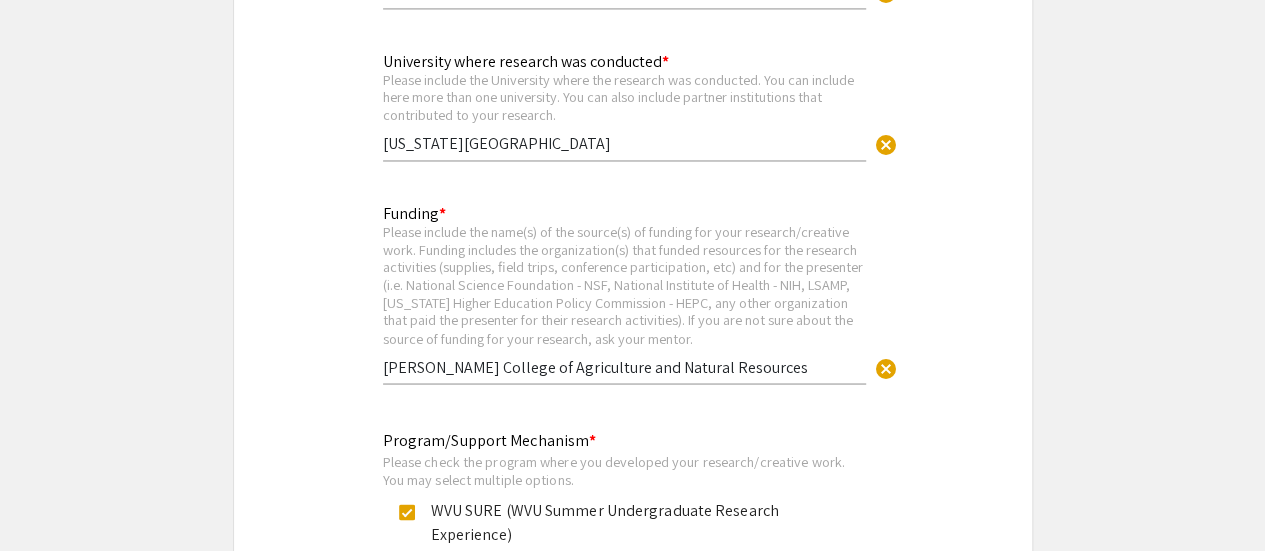 click on "[PERSON_NAME] College of Agriculture and Natural Resources" at bounding box center (624, 366) 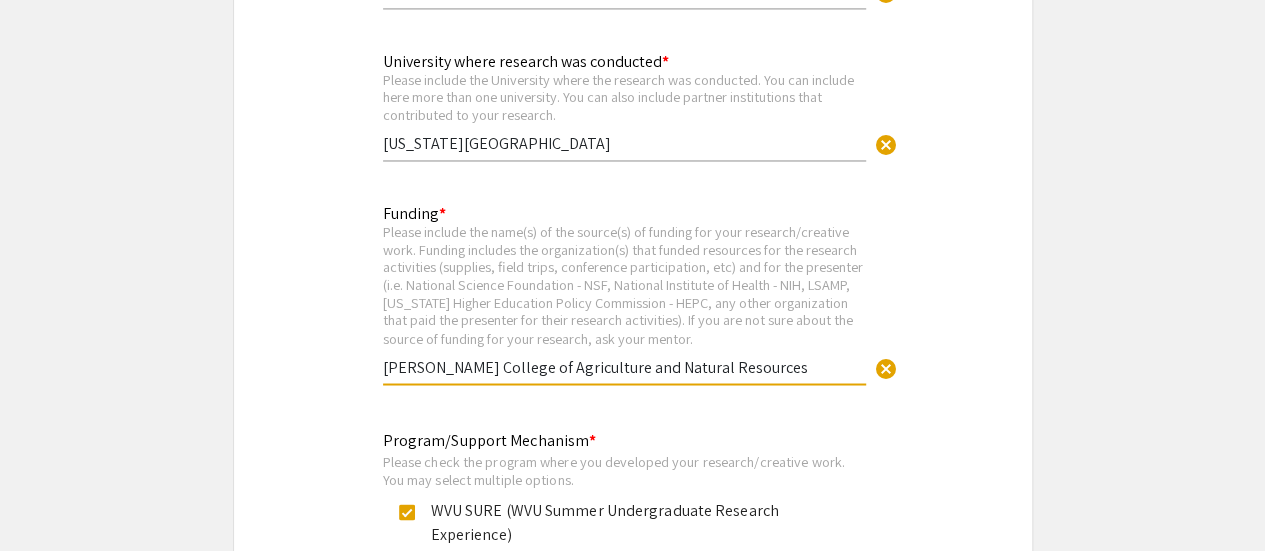 drag, startPoint x: 744, startPoint y: 371, endPoint x: 341, endPoint y: 381, distance: 403.12405 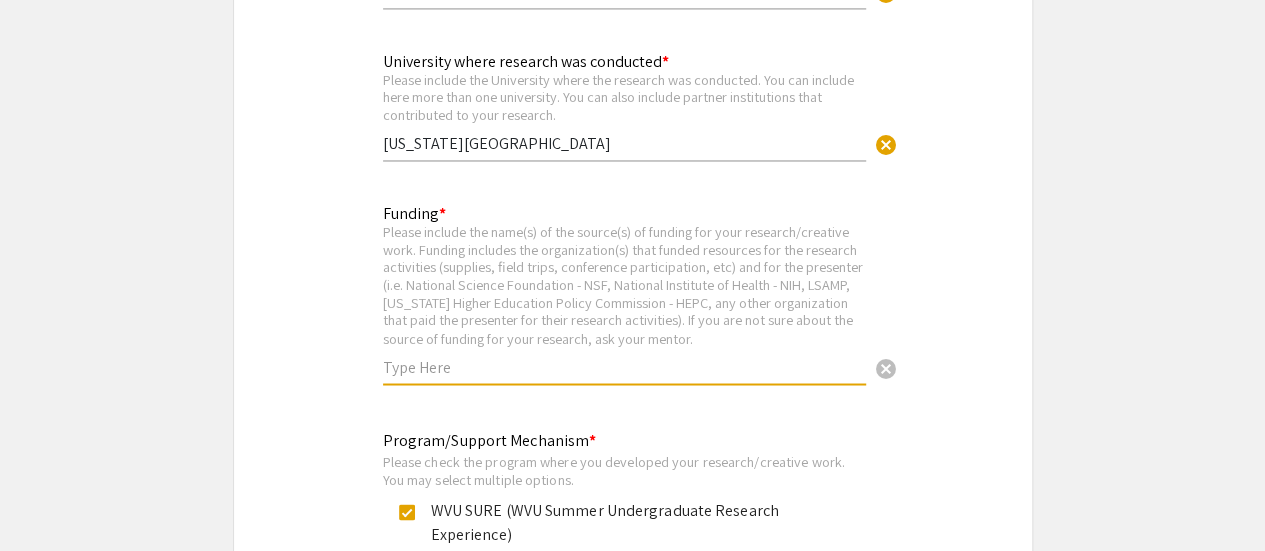click on "Symposium Presentation Submission 18th Annual Summer Undergraduate Research Symposium!  Before you start filling out this form, review the instructions at  <[URL][DOMAIN_NAME]>.  Submit one form per presentation. In the “Presenters/Authors Information” section of this form, FIRST include the name, email, and information of the person who will be actually presenting the work. This is the person to whom all communication from the symposium organizers will be directed. As you add presenters/authors 2, 3, 4, and so on, subsequent blocks will show up for you to include the name and information of co-author(s) and mentor(s).   Presenters/Authors Information  First Name * [PERSON_NAME] cancel This field is required. Last Name * [PERSON_NAME] cancel This field is required. Email * Make sure the email is typed correctly as the organizers will use this email to contact the presenter. [EMAIL_ADDRESS][DOMAIN_NAME] cancel This field is required. Level/Classification *   Freshman   Sophomore" 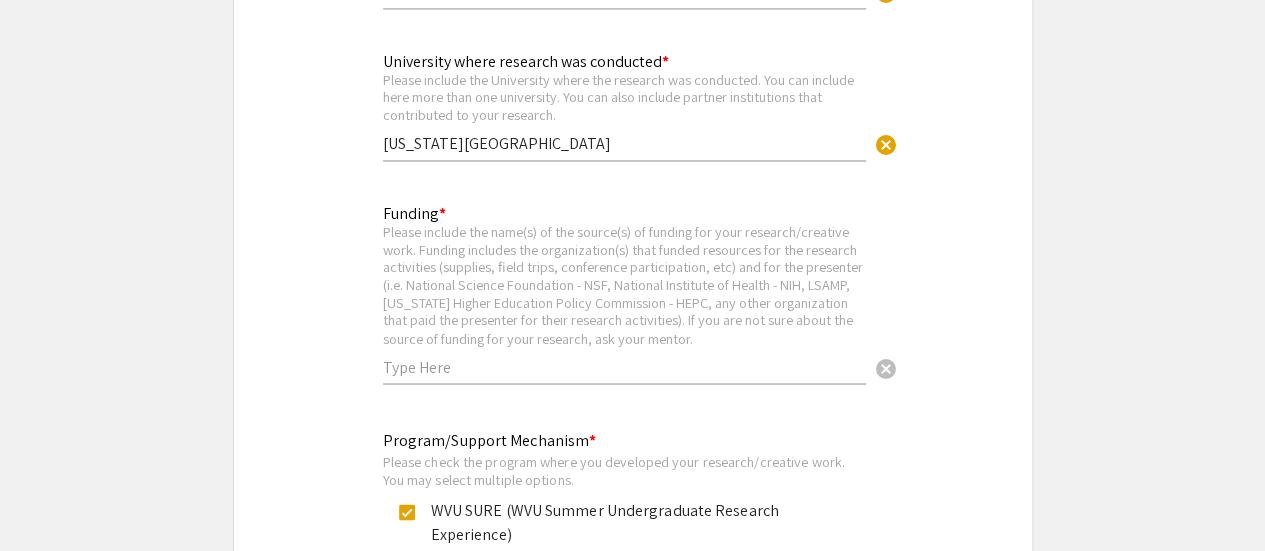 click at bounding box center [624, 366] 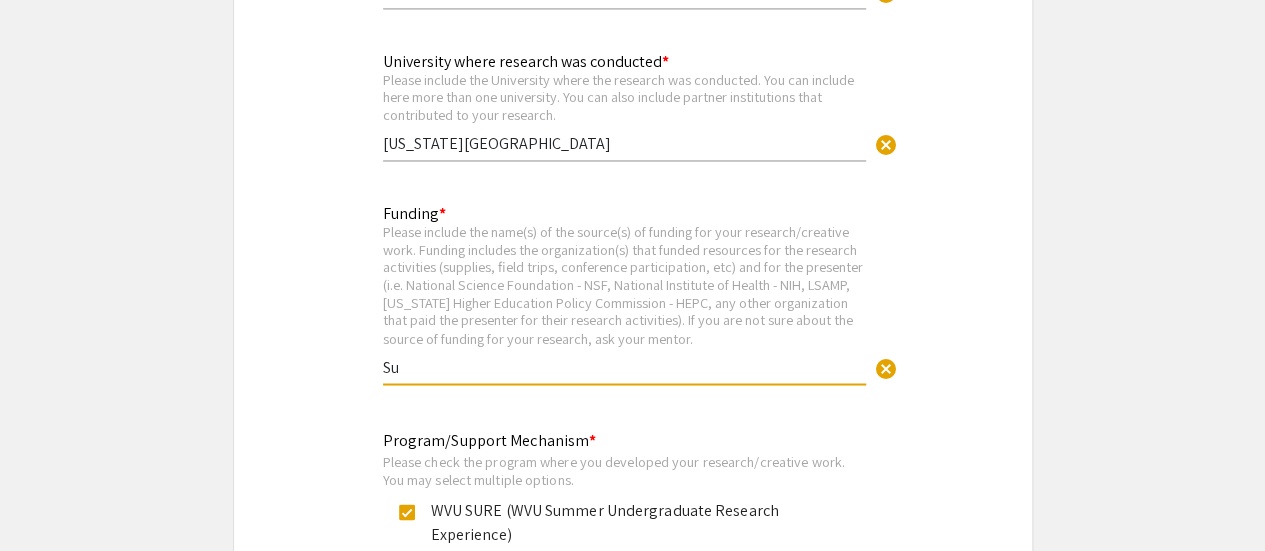 type on "S" 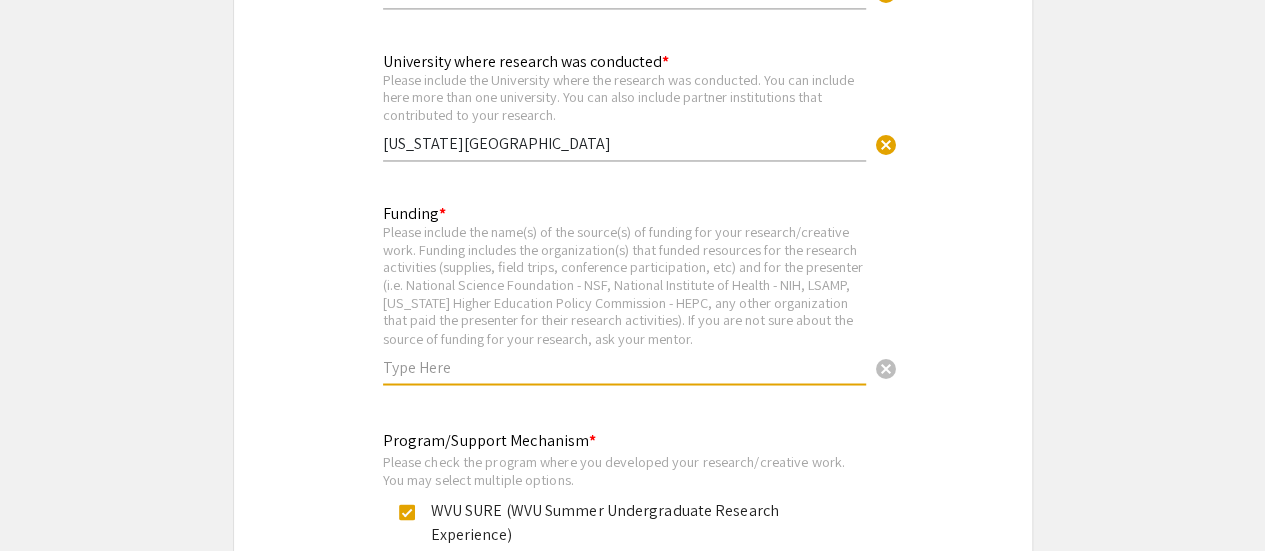 click at bounding box center (624, 366) 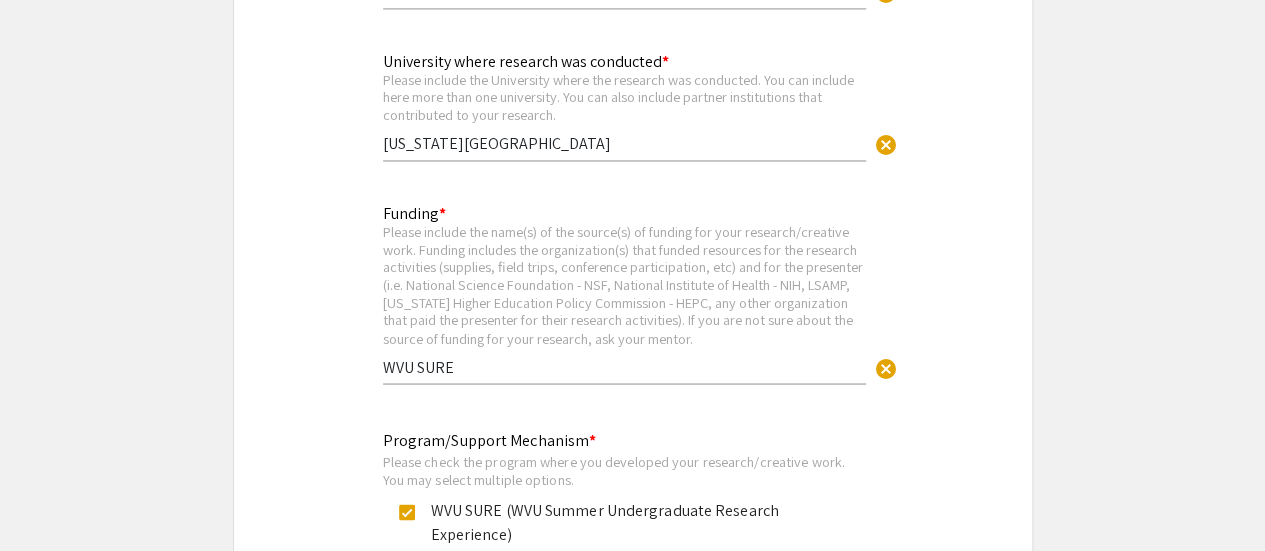 click on "Funding * Please include the name(s) of the source(s) of funding for your research/creative work. Funding includes the organization(s) that funded resources for the research activities (supplies, field trips, conference participation, etc) and for the presenter (i.e. National Science Foundation - NSF, National Institute of Health - NIH, LSAMP, [US_STATE] Higher Education Policy Commission - HEPC, any other organization that paid the presenter for their research activities). If you are not sure about the source of funding for your research, ask your mentor. WVU SURE cancel This field is required." 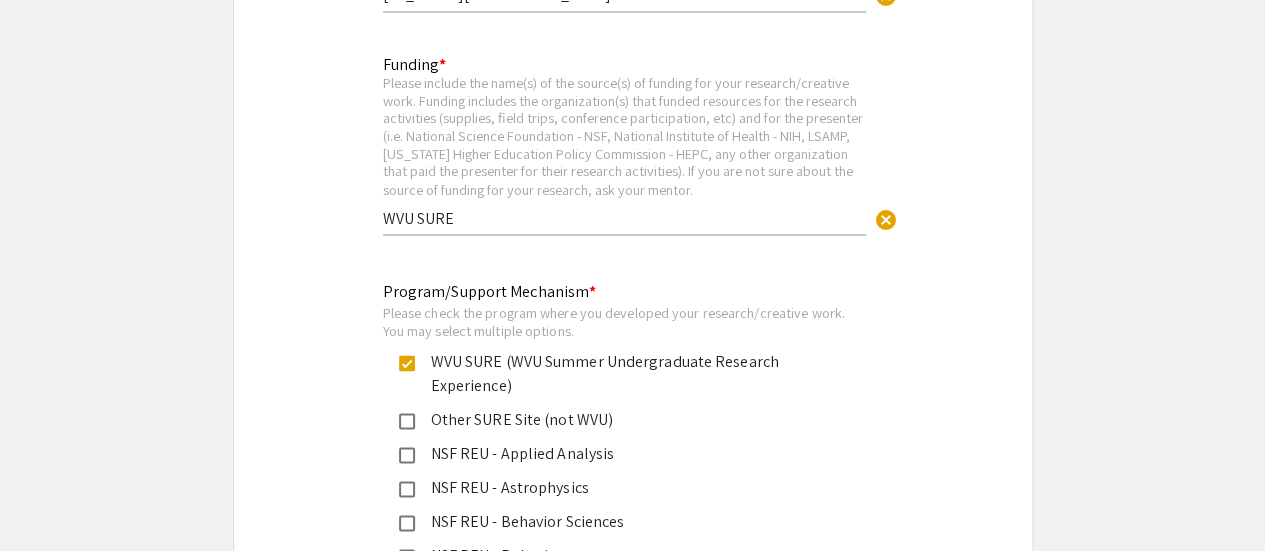 scroll, scrollTop: 5552, scrollLeft: 0, axis: vertical 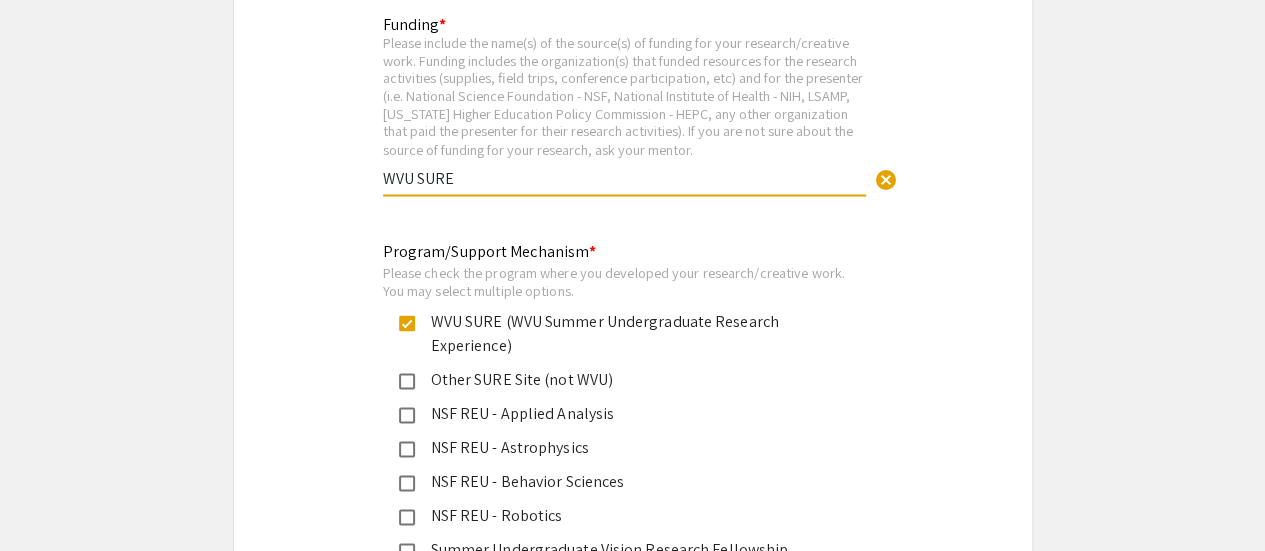 click on "WVU SURE" at bounding box center (624, 177) 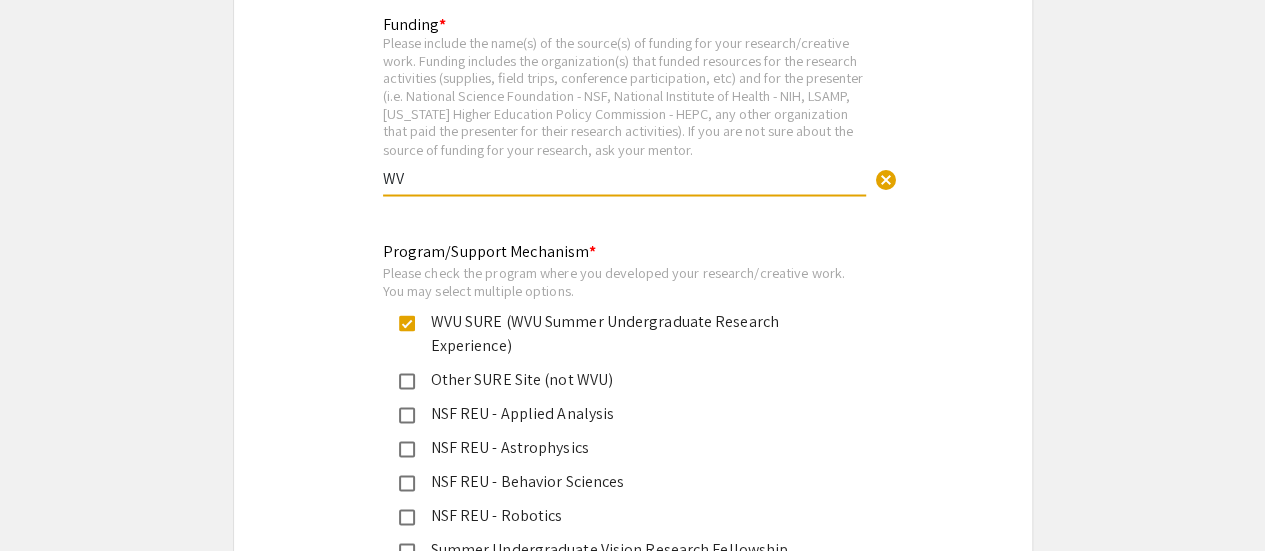 type on "W" 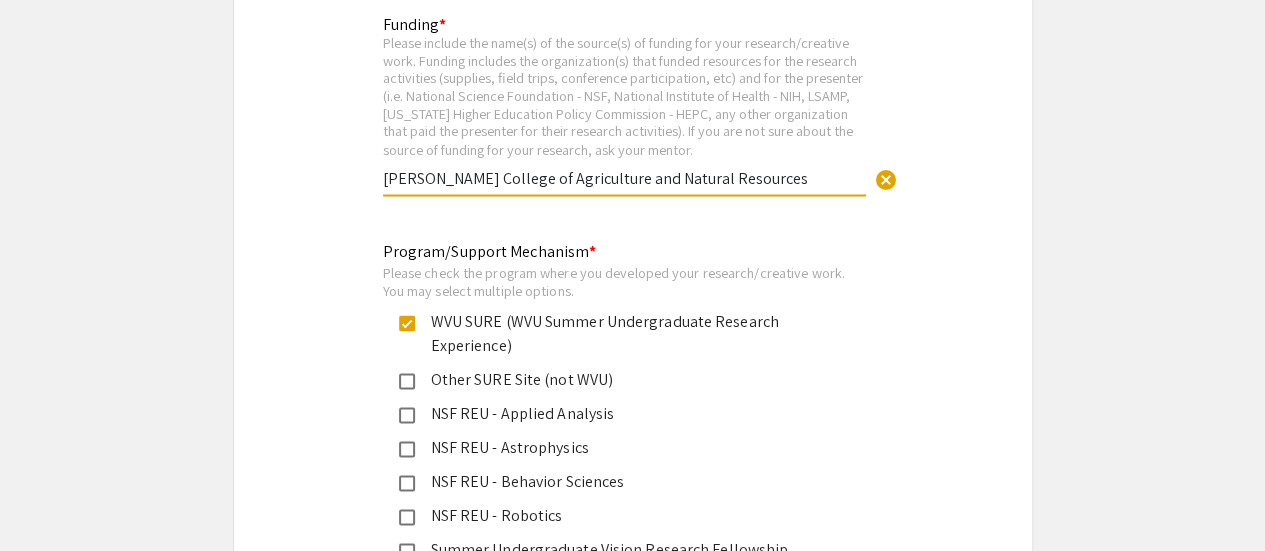 type on "[PERSON_NAME] College of Agriculture and Natural Resources" 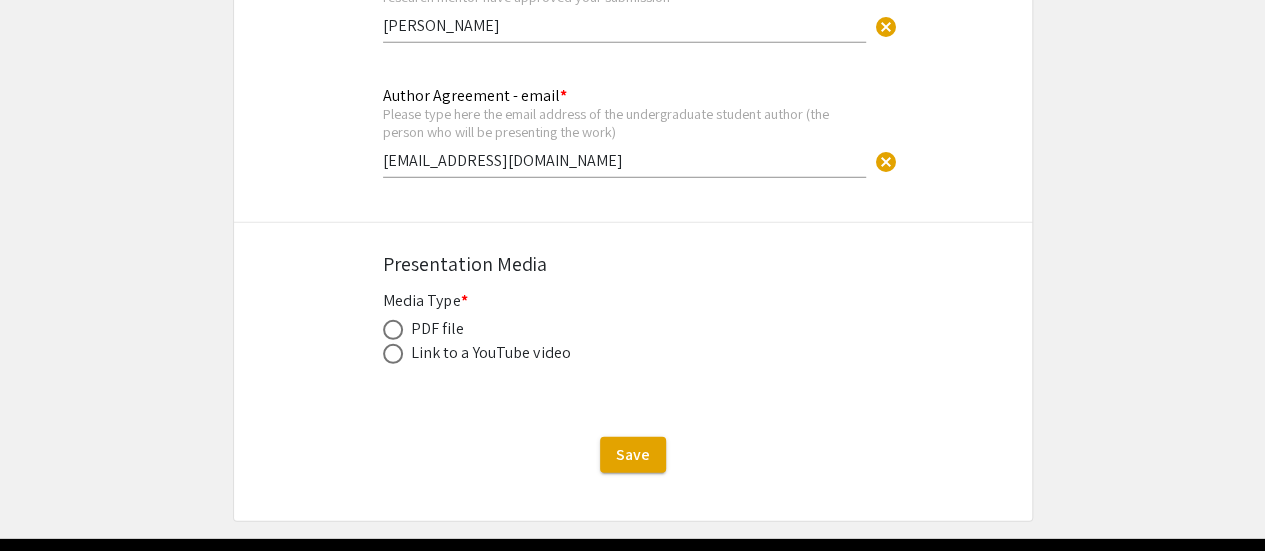 scroll, scrollTop: 6520, scrollLeft: 0, axis: vertical 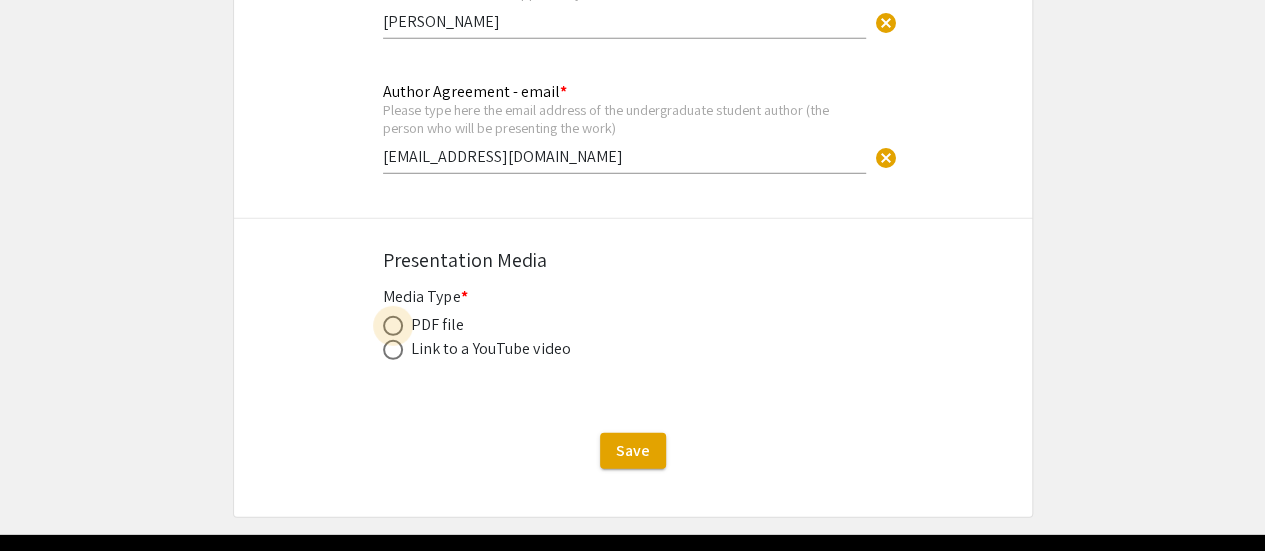 click at bounding box center (393, 326) 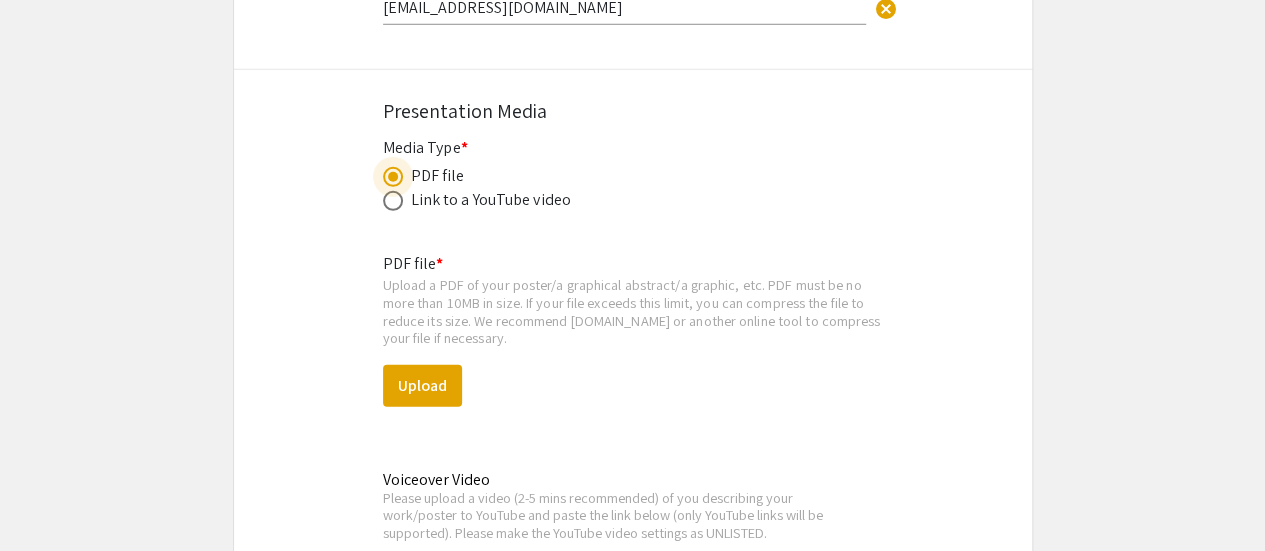 scroll, scrollTop: 6685, scrollLeft: 0, axis: vertical 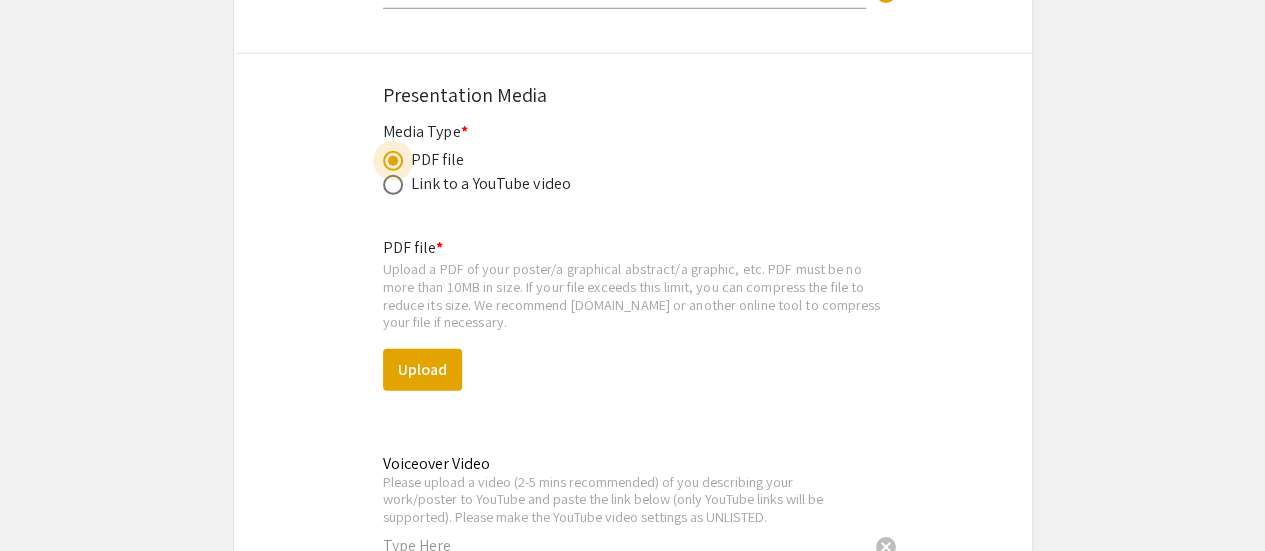 click at bounding box center (393, 161) 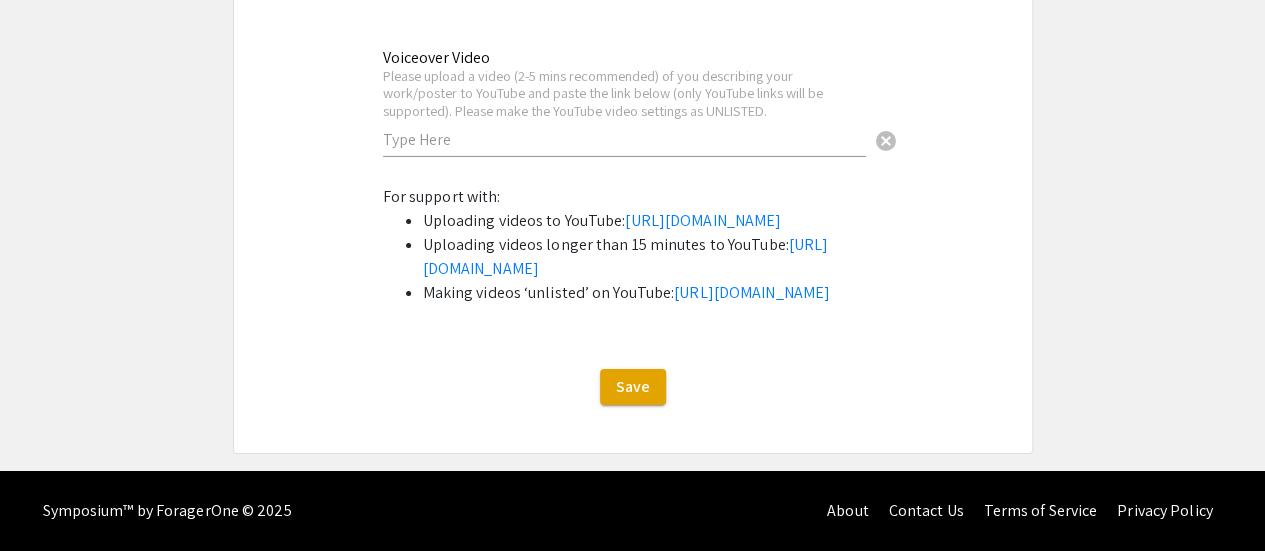 scroll, scrollTop: 7192, scrollLeft: 0, axis: vertical 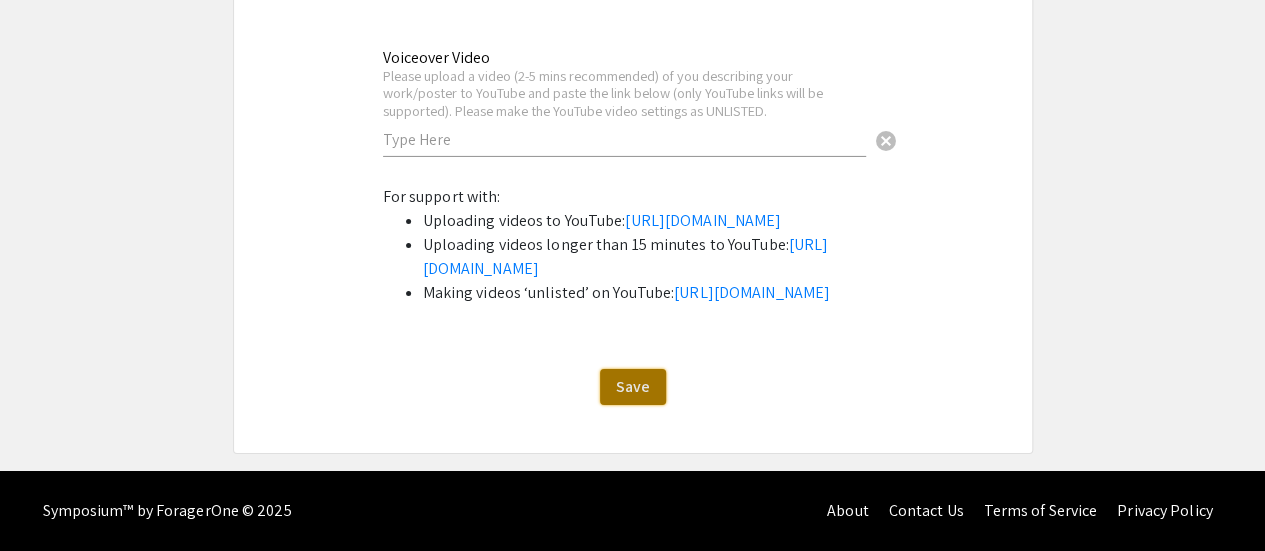 click on "Save" 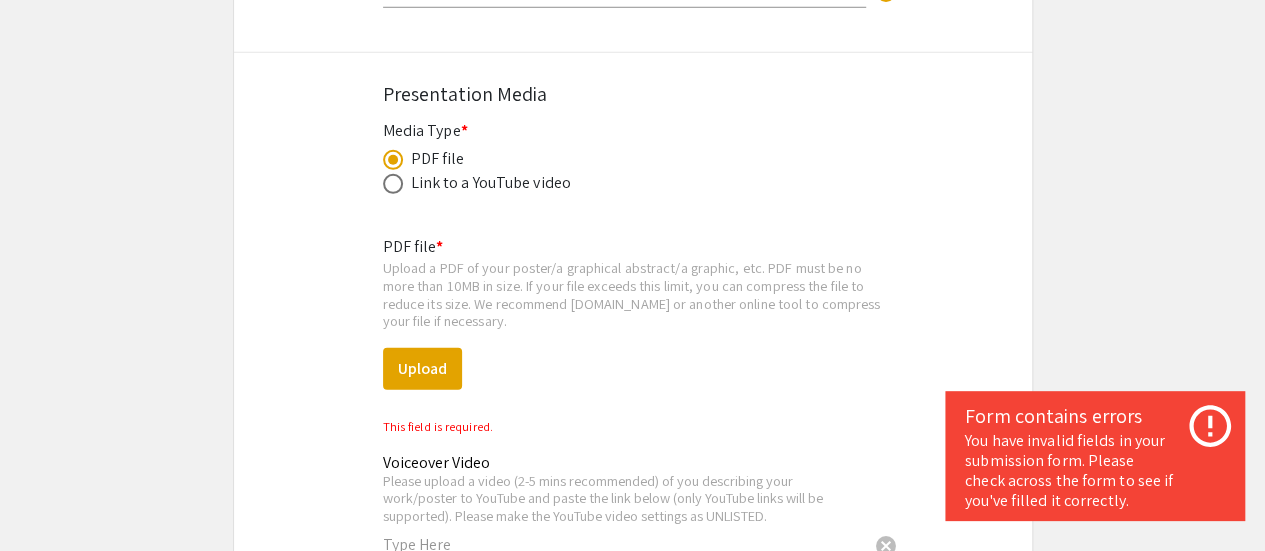 scroll, scrollTop: 6688, scrollLeft: 0, axis: vertical 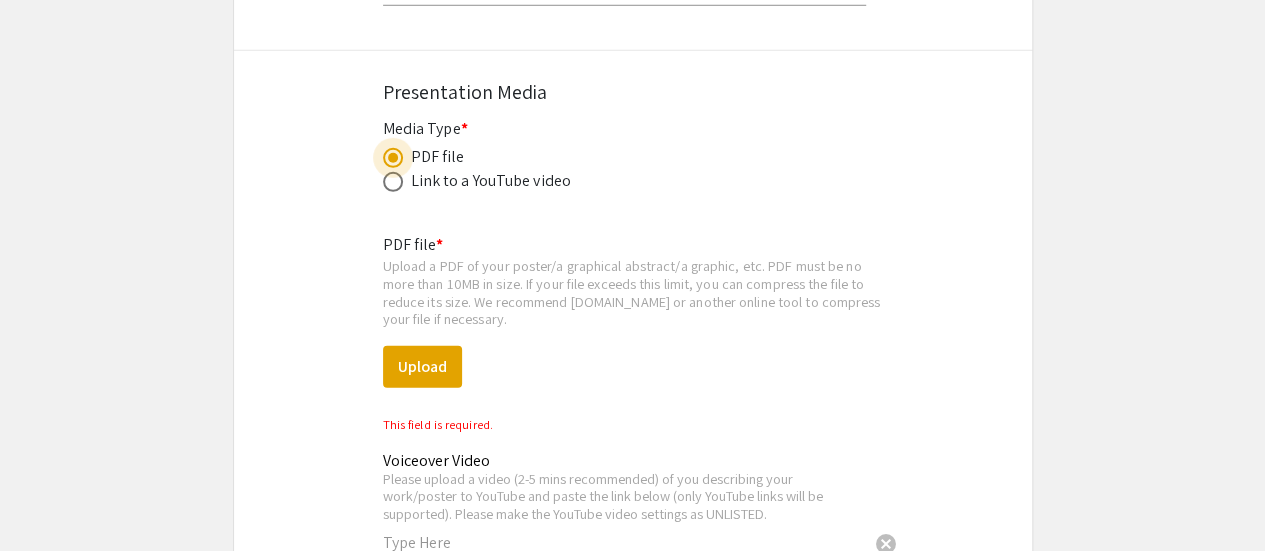 click at bounding box center [397, 158] 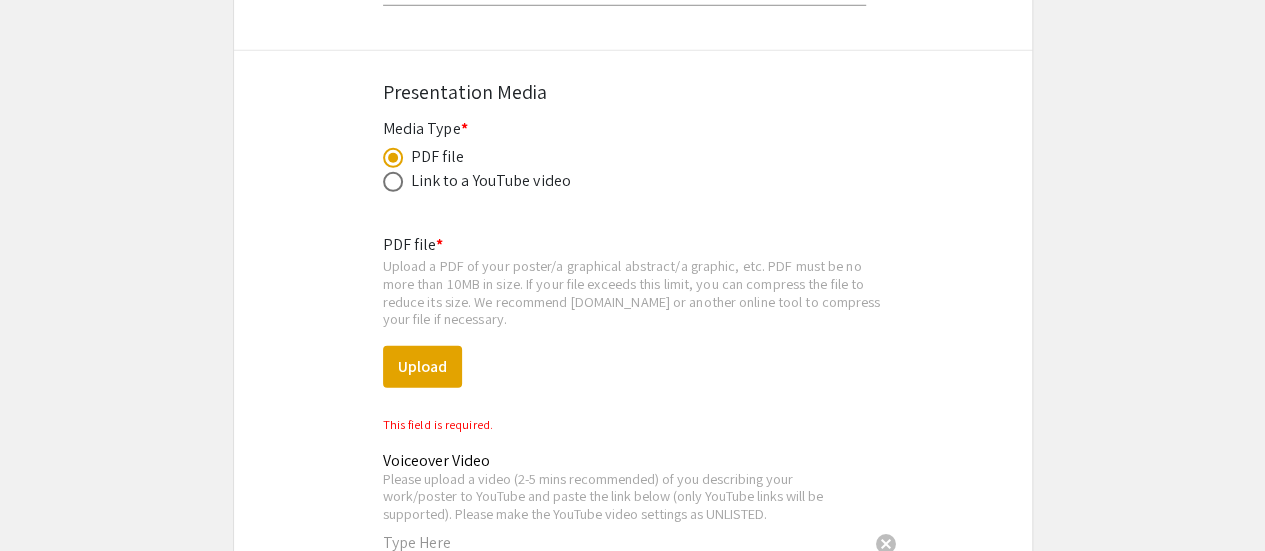 click on "Link to a YouTube video" 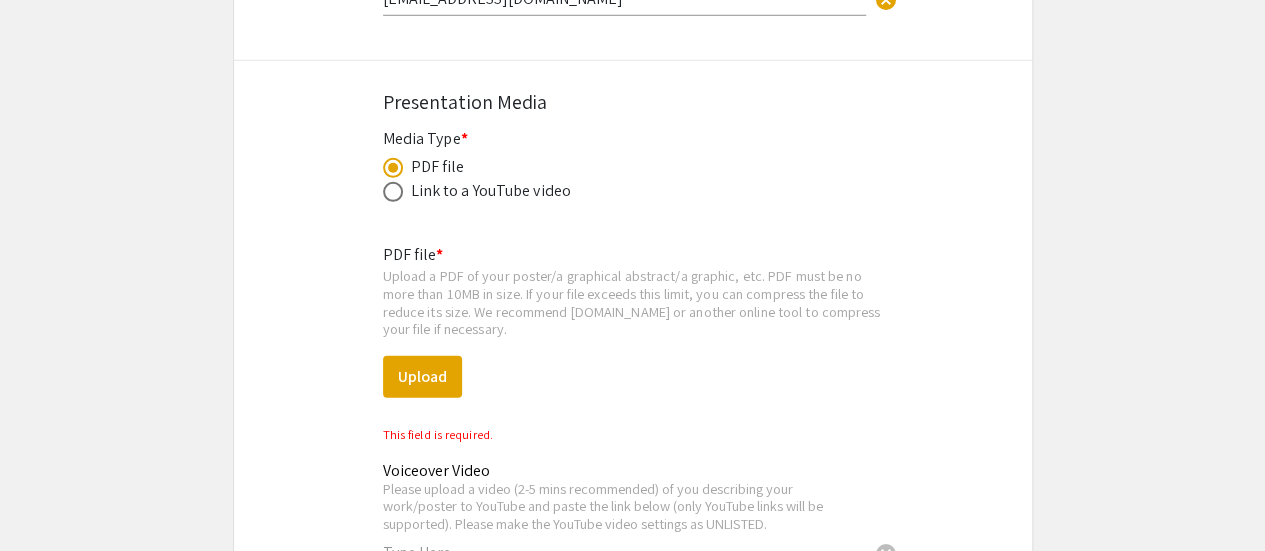 scroll, scrollTop: 6656, scrollLeft: 0, axis: vertical 